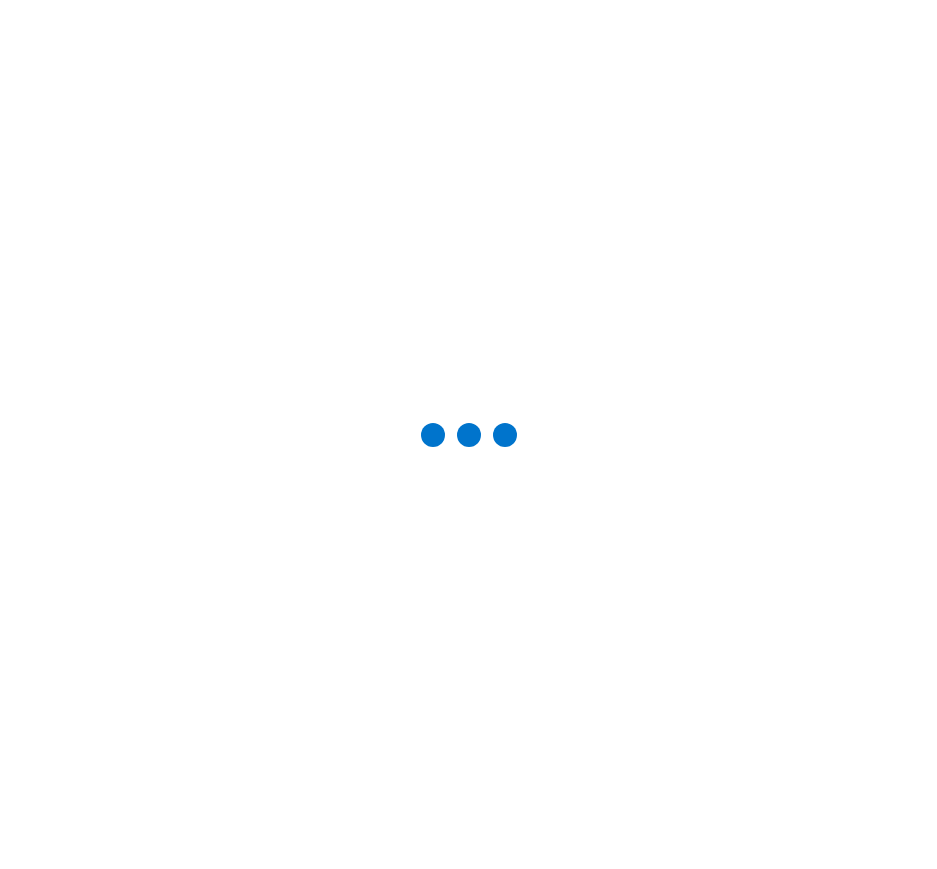scroll, scrollTop: 0, scrollLeft: 0, axis: both 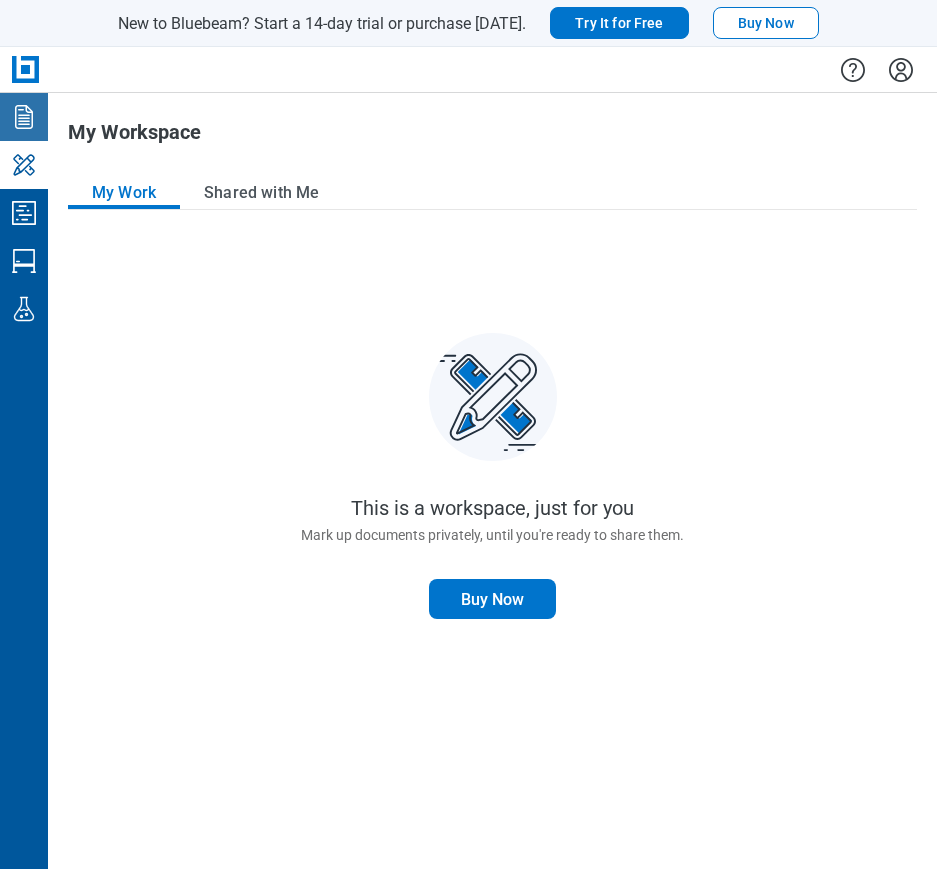 click 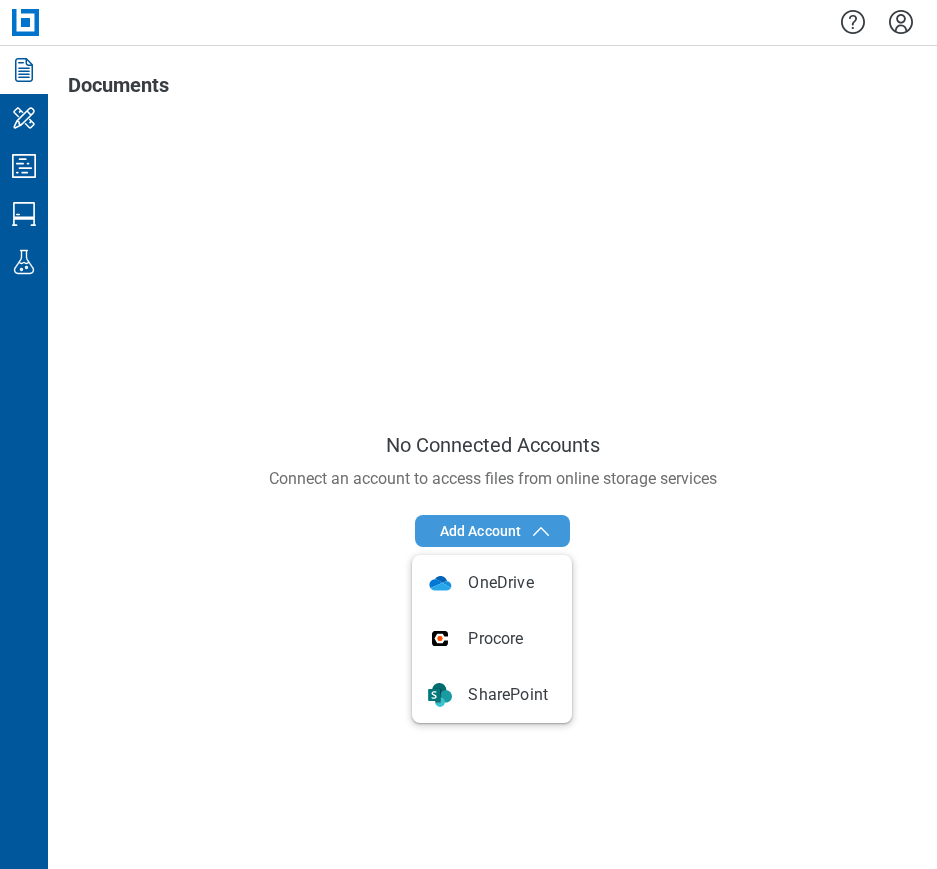 click 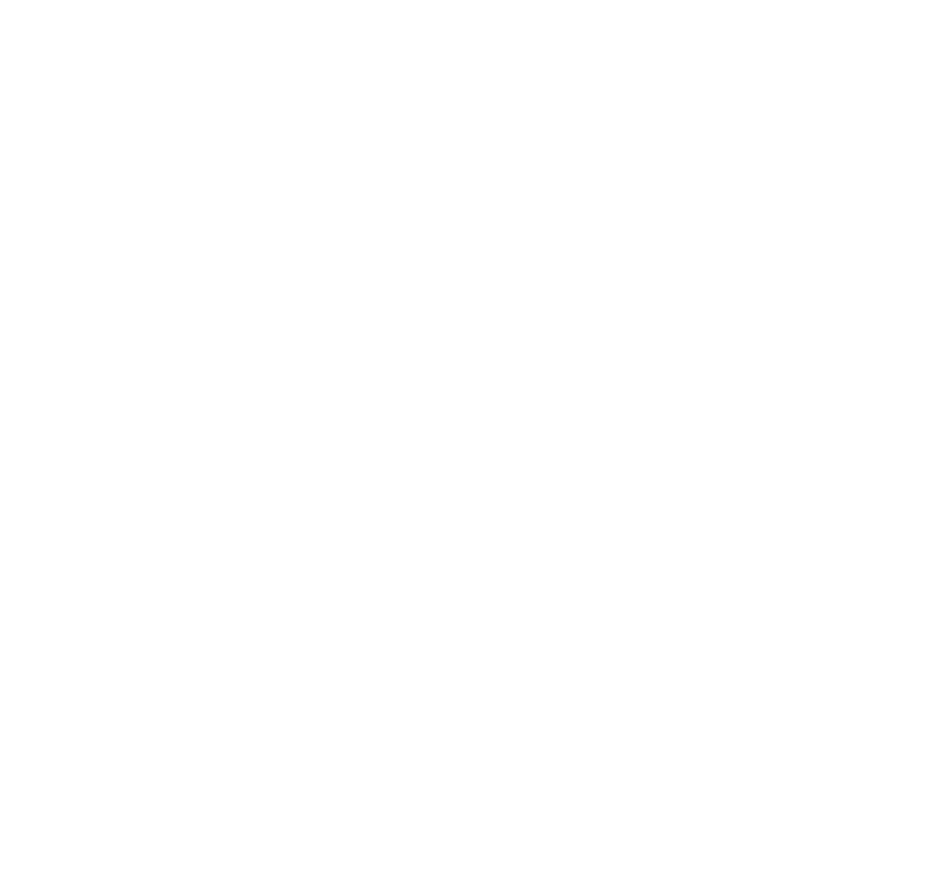 scroll, scrollTop: 0, scrollLeft: 0, axis: both 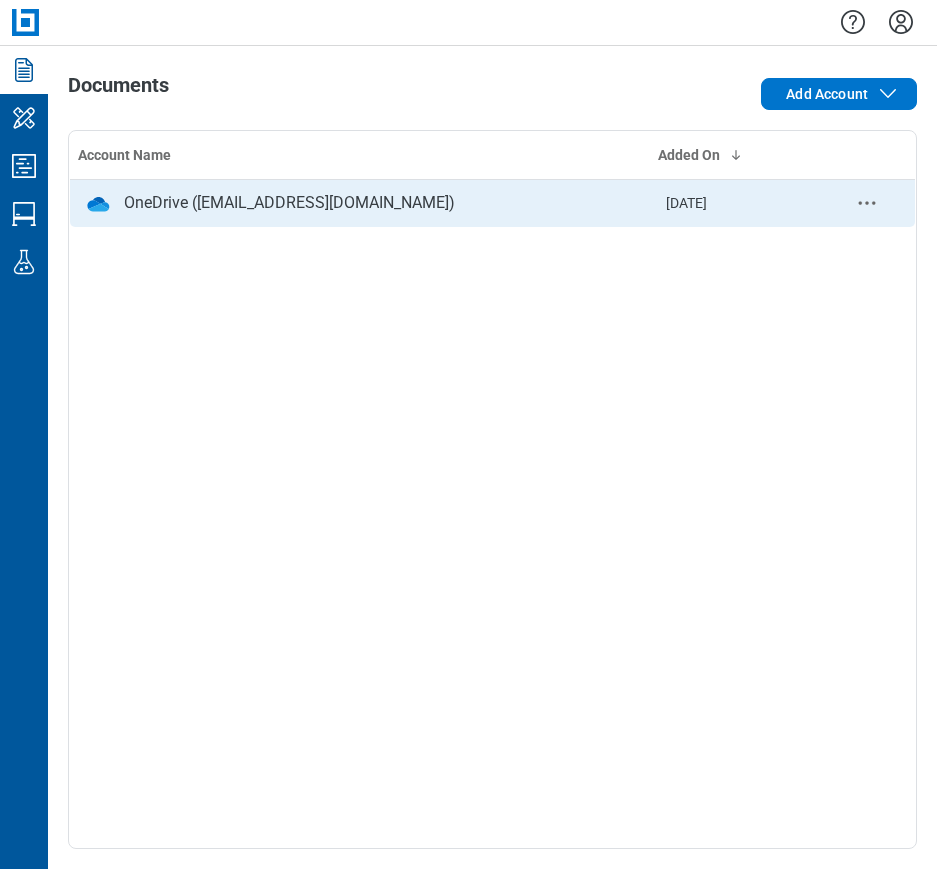 click on "OneDrive ([EMAIL_ADDRESS][DOMAIN_NAME])" at bounding box center (360, 203) 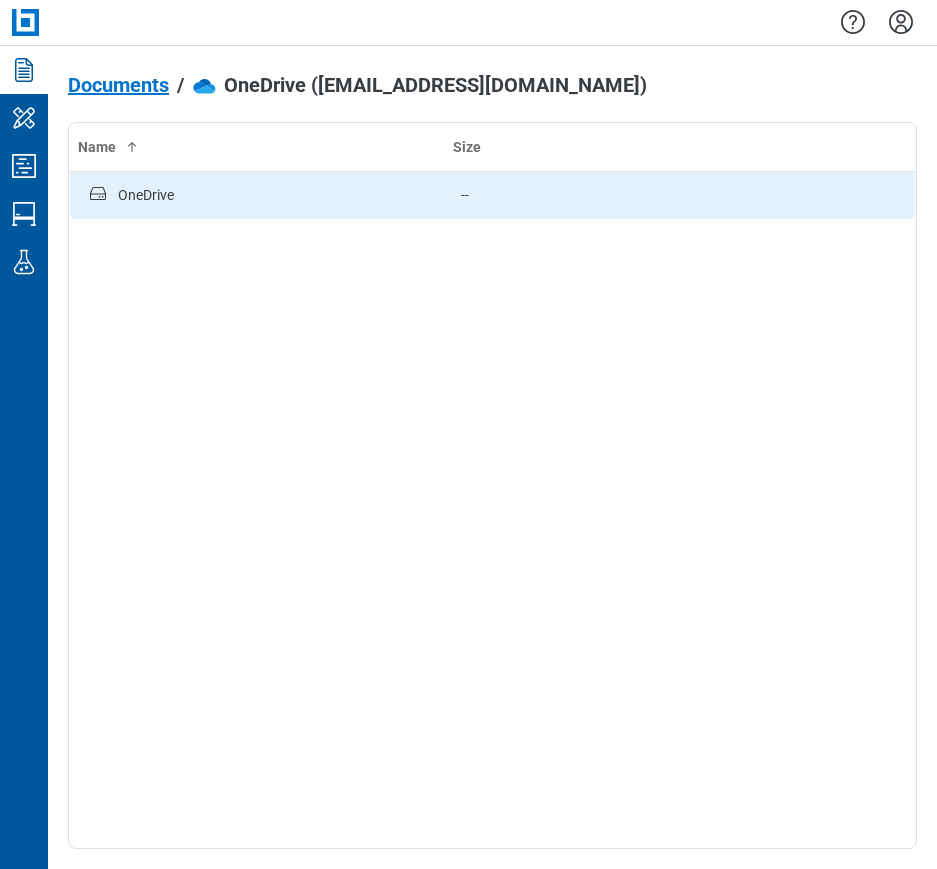 click on "OneDrive" at bounding box center [257, 195] 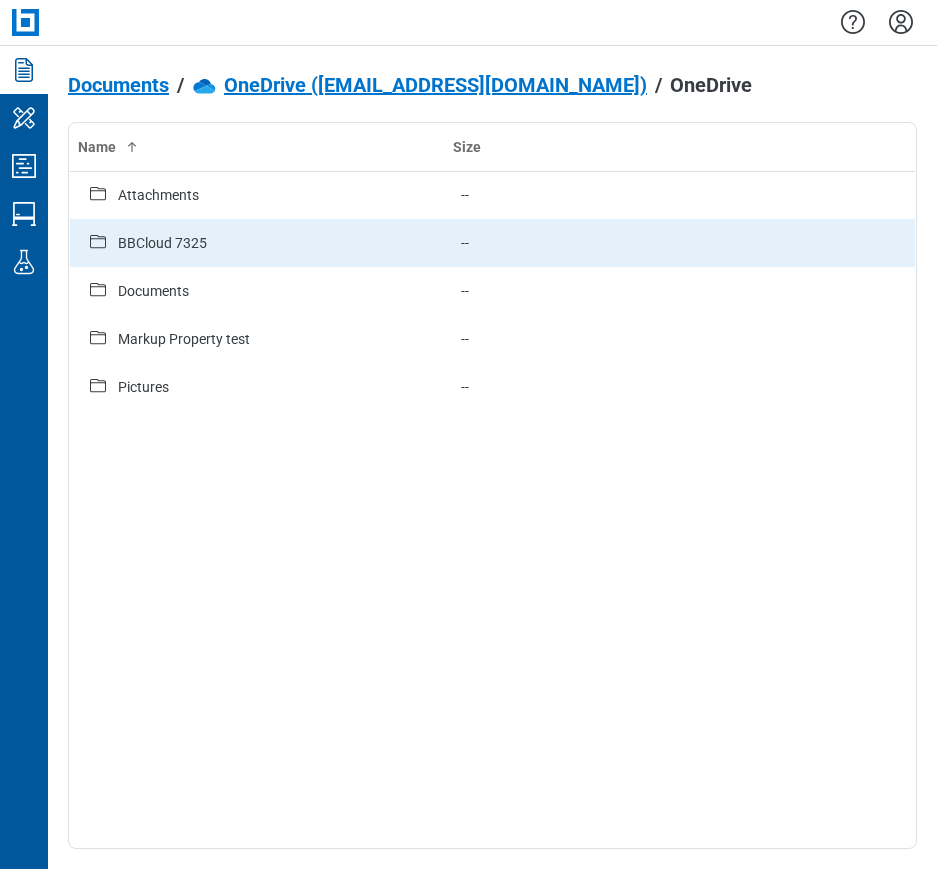 click on "BBCloud 7325" at bounding box center [257, 243] 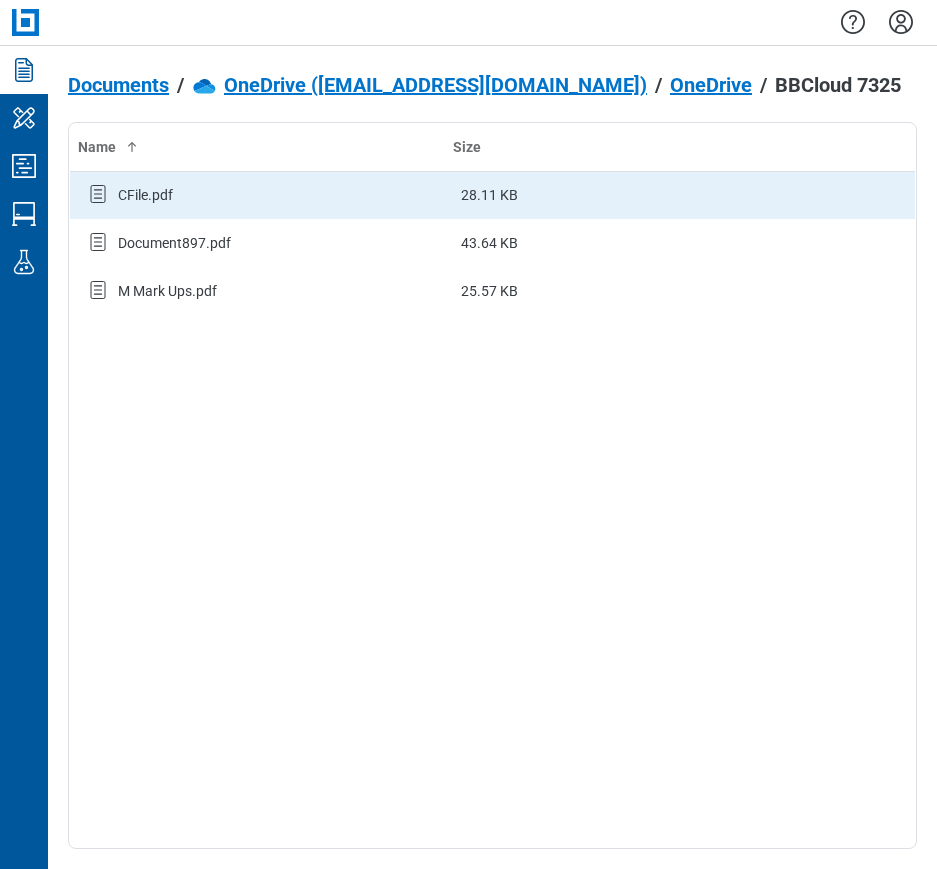 click on "CFile.pdf" at bounding box center (145, 195) 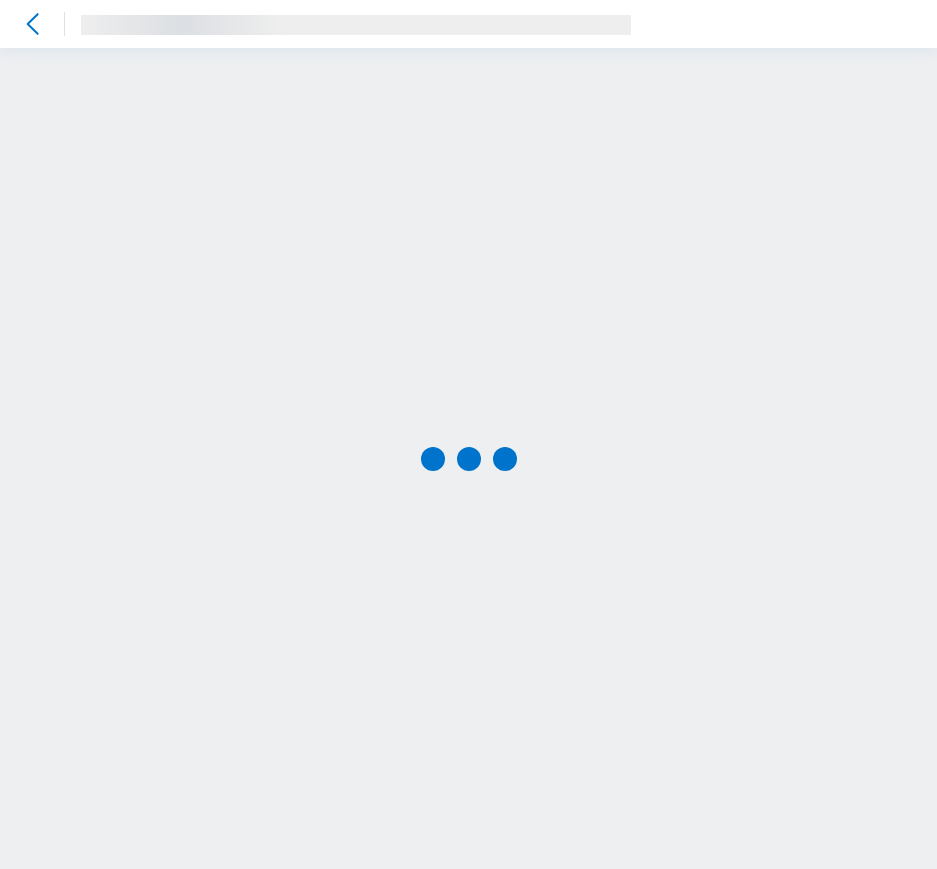 scroll, scrollTop: 0, scrollLeft: 0, axis: both 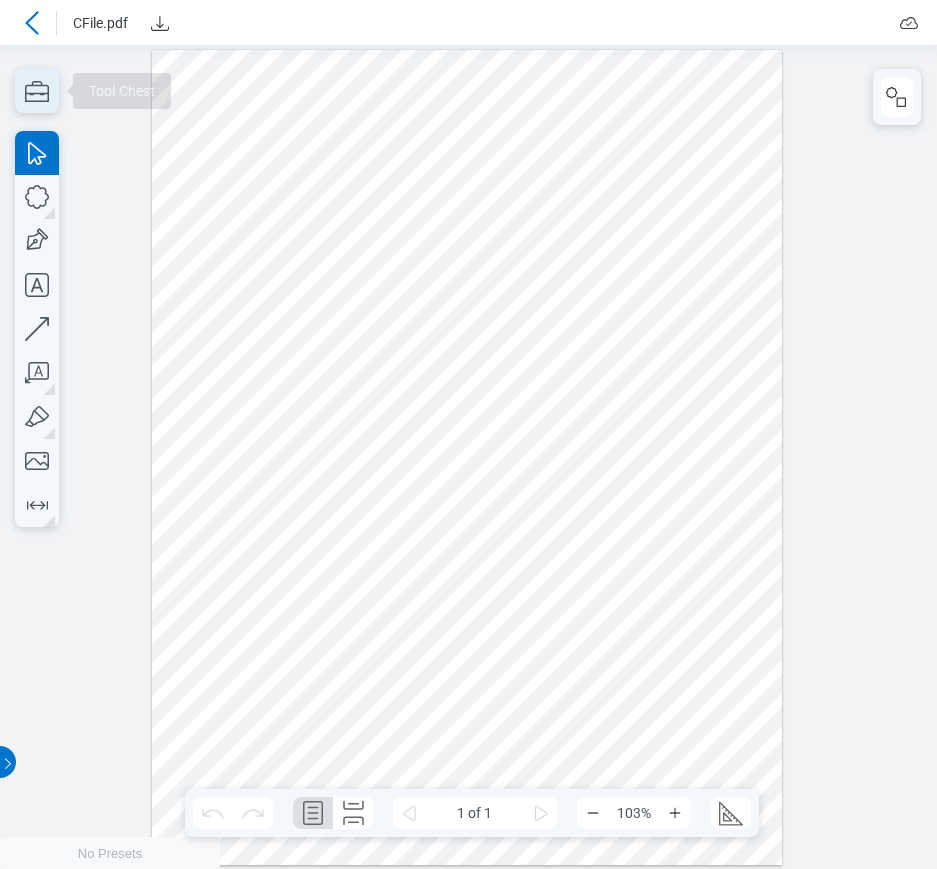 click 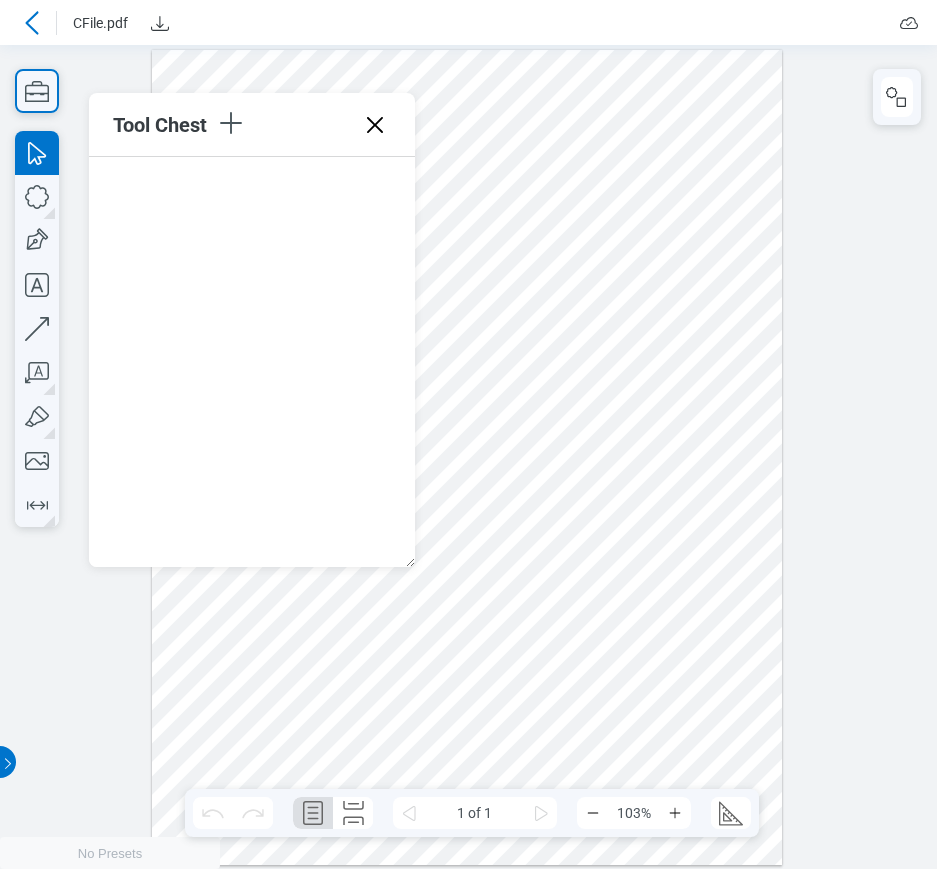 type 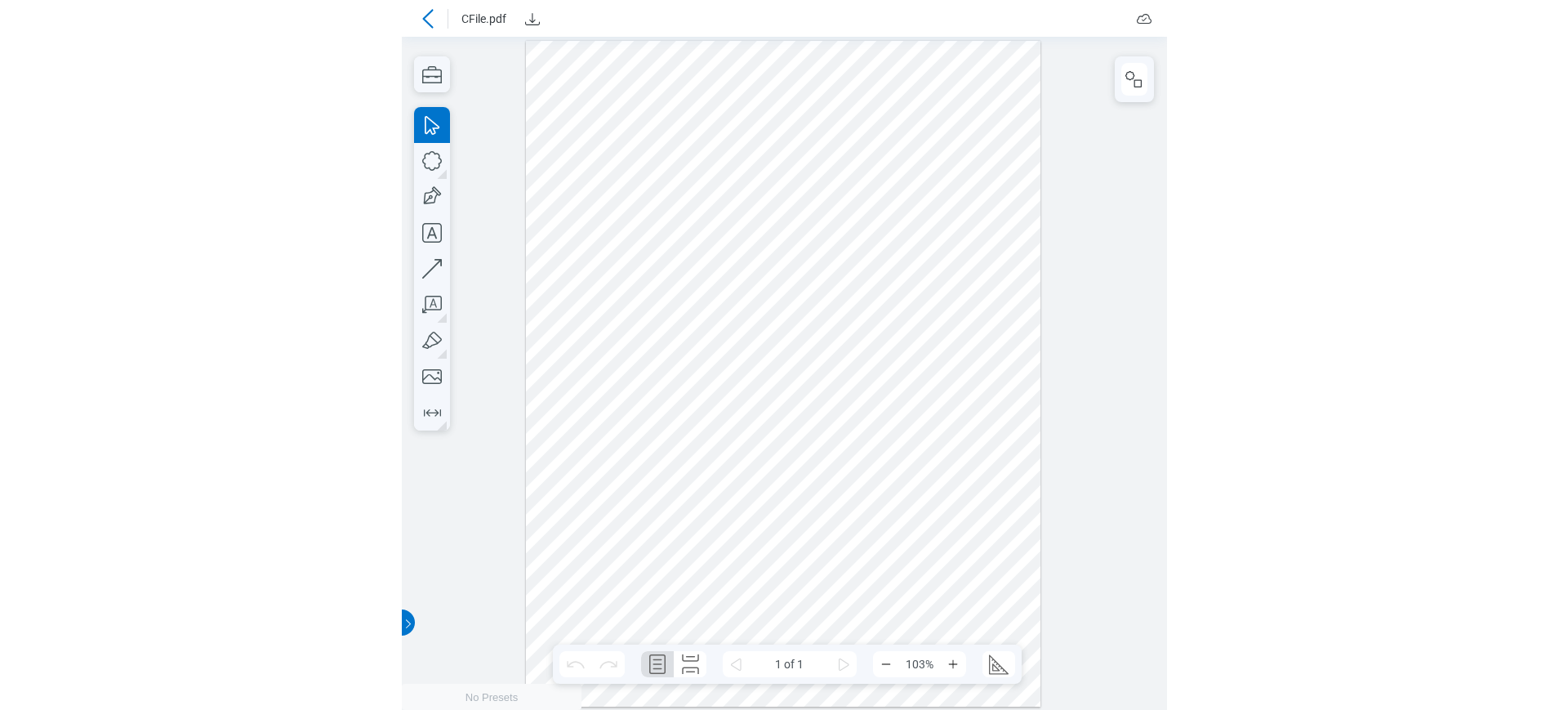 scroll, scrollTop: 0, scrollLeft: 0, axis: both 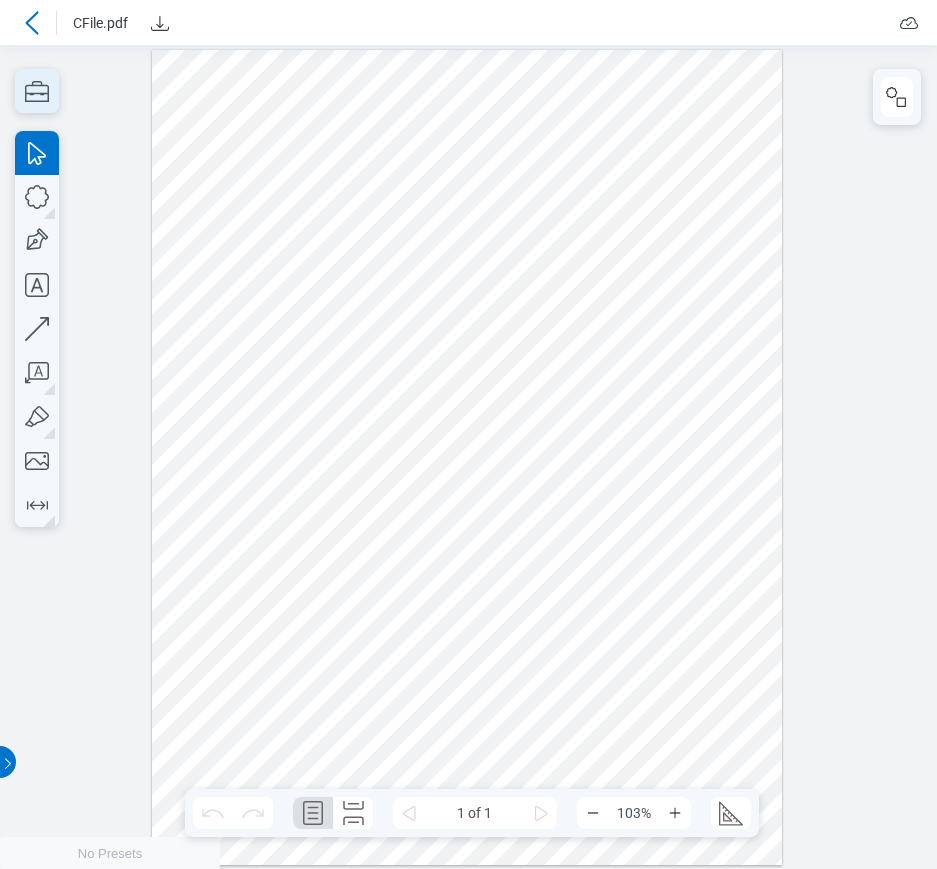 click 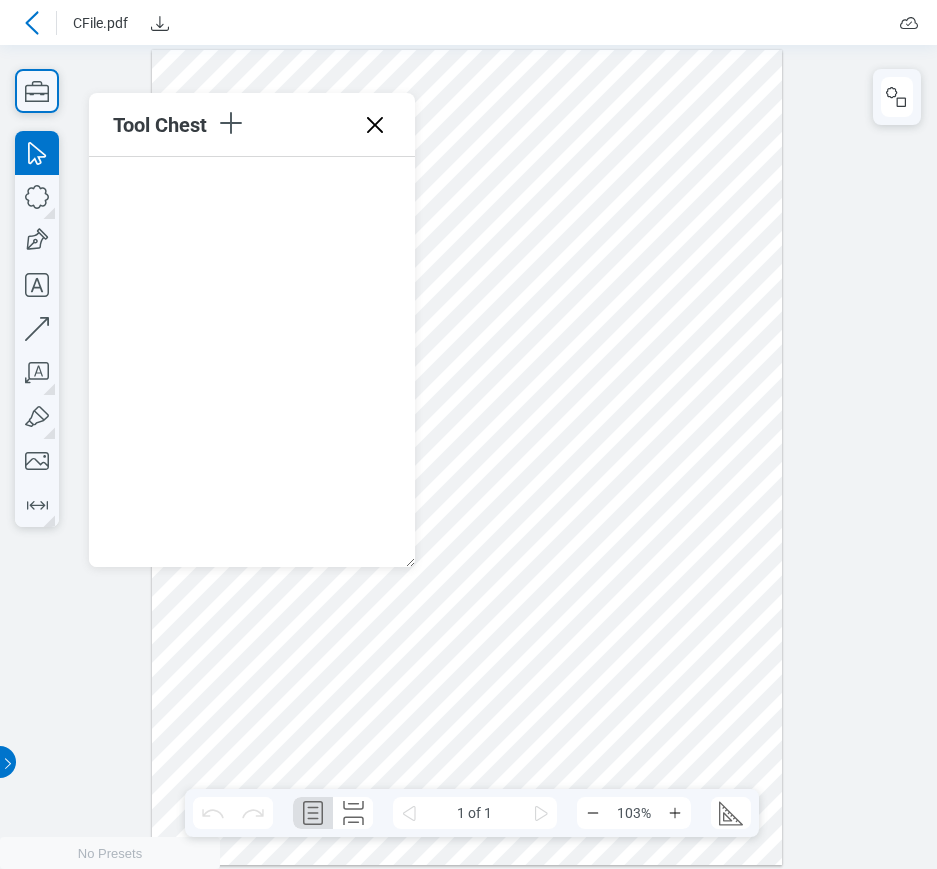 click at bounding box center [467, 458] 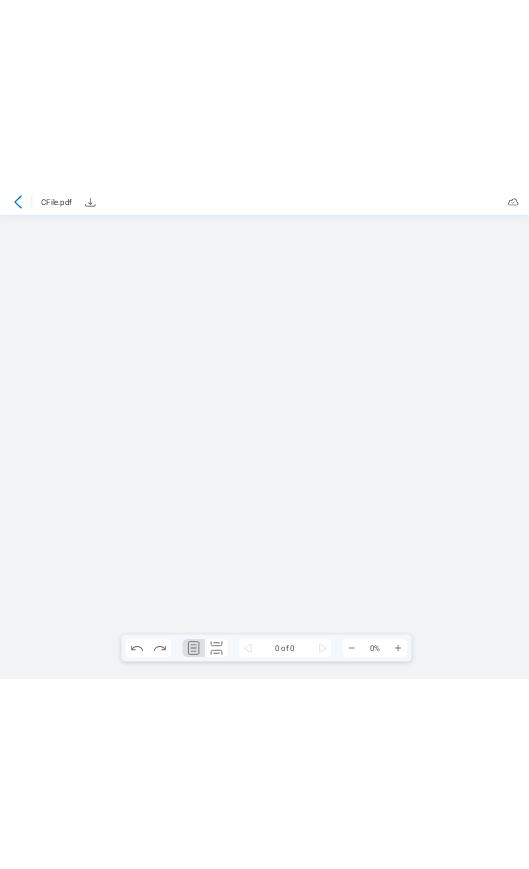 scroll, scrollTop: 0, scrollLeft: 0, axis: both 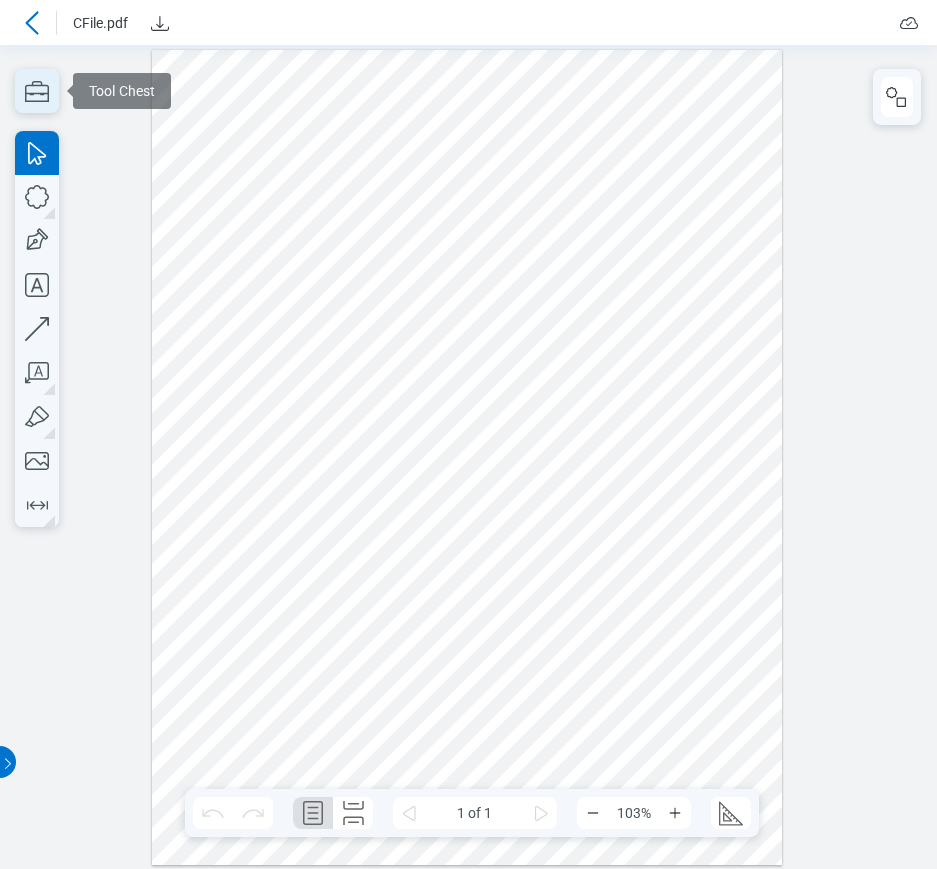 click 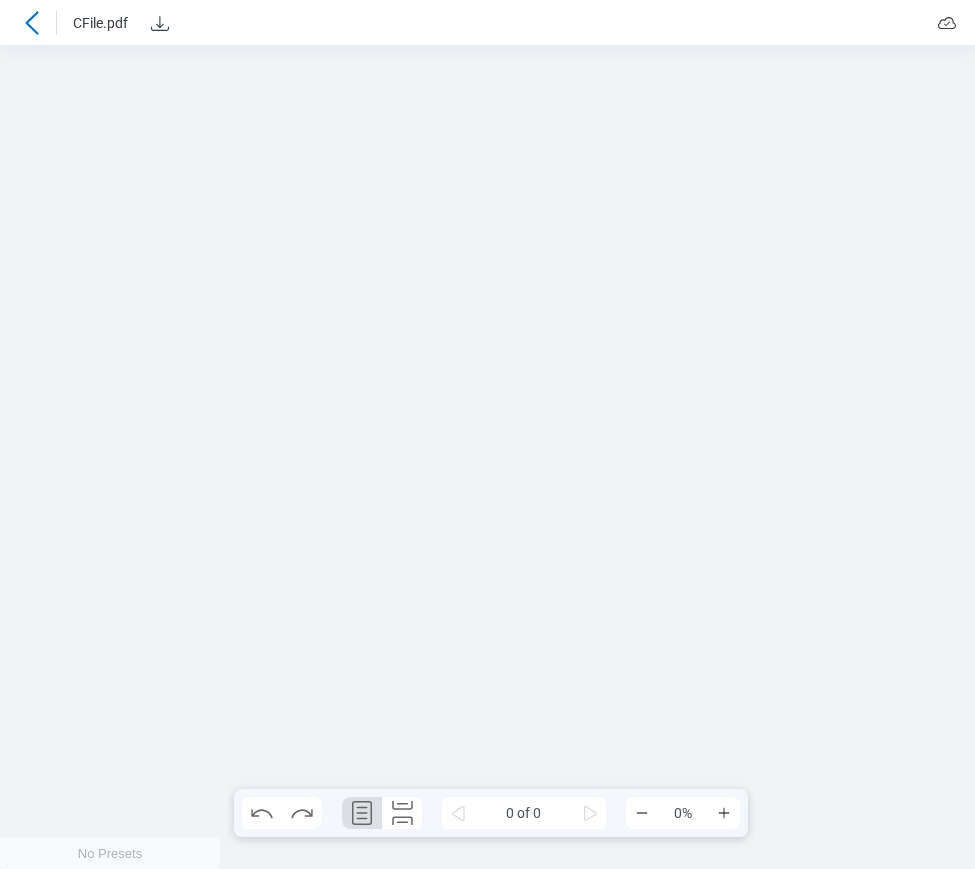 scroll, scrollTop: 0, scrollLeft: 0, axis: both 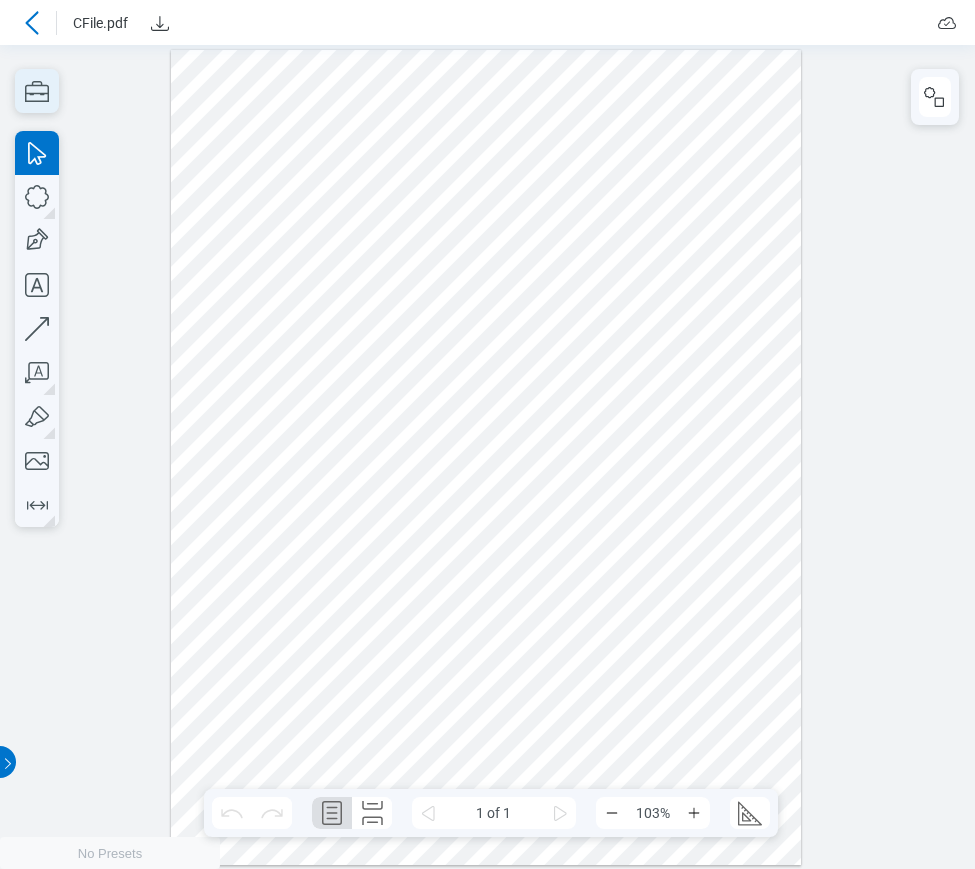 click 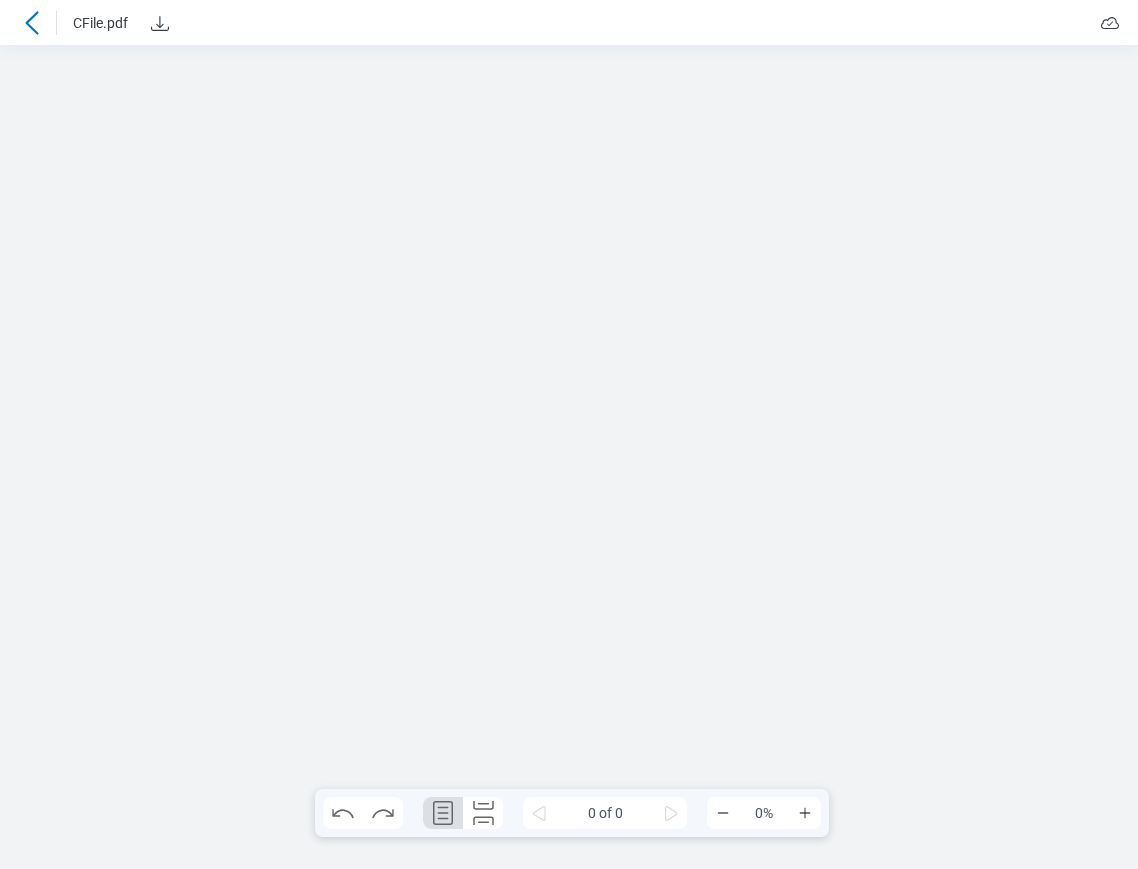 scroll, scrollTop: 0, scrollLeft: 0, axis: both 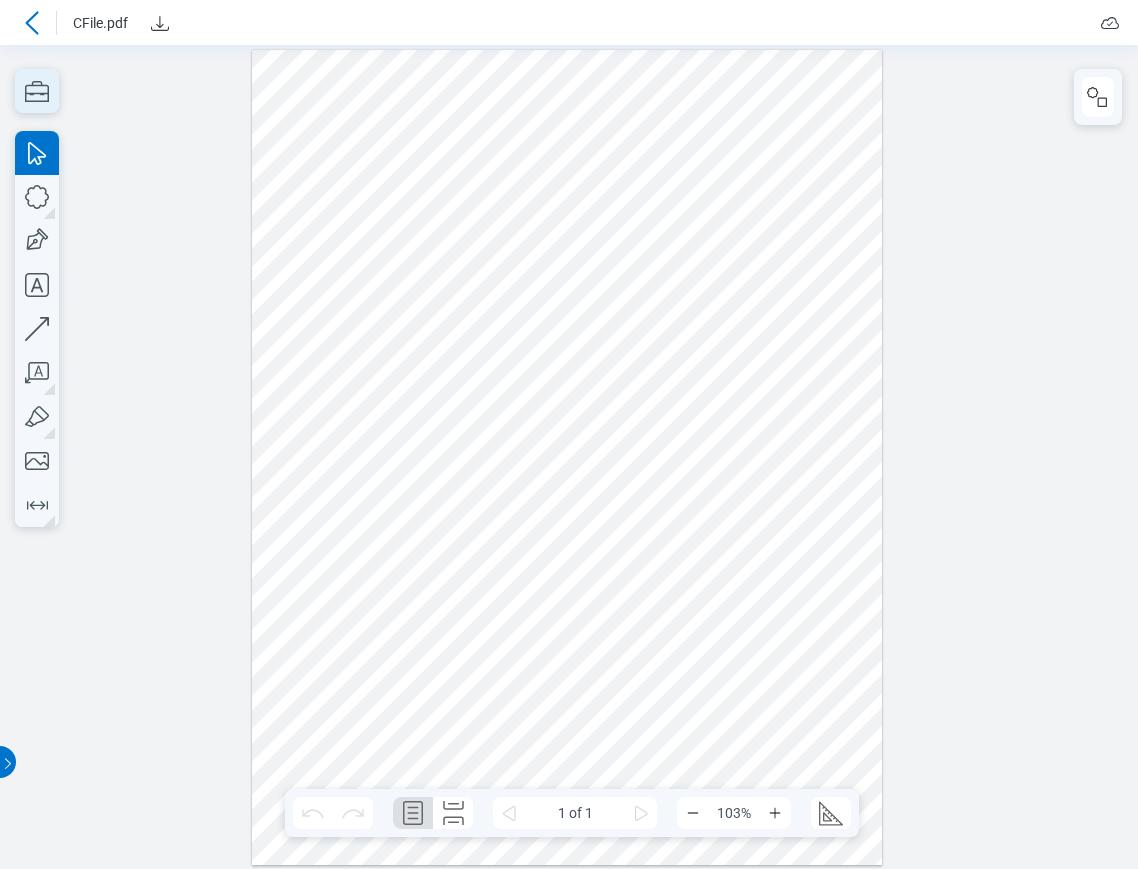 click 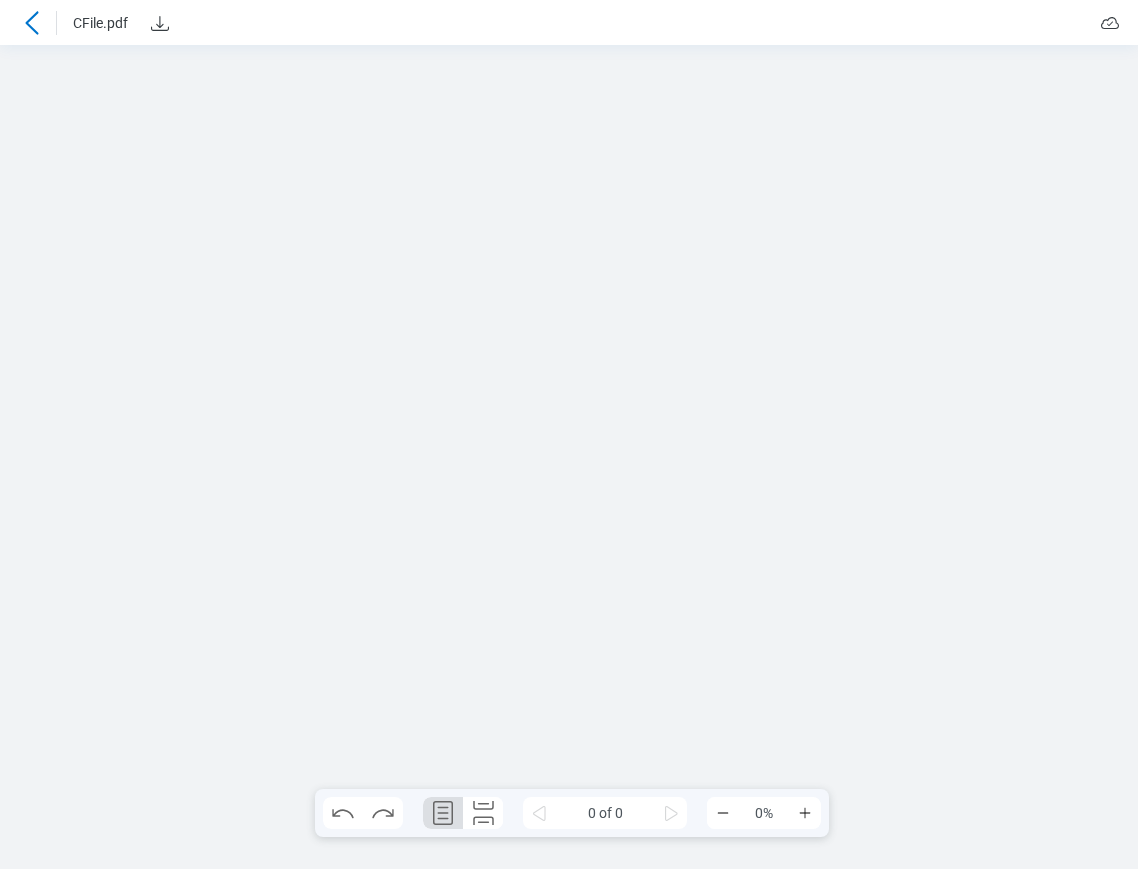 scroll, scrollTop: 0, scrollLeft: 0, axis: both 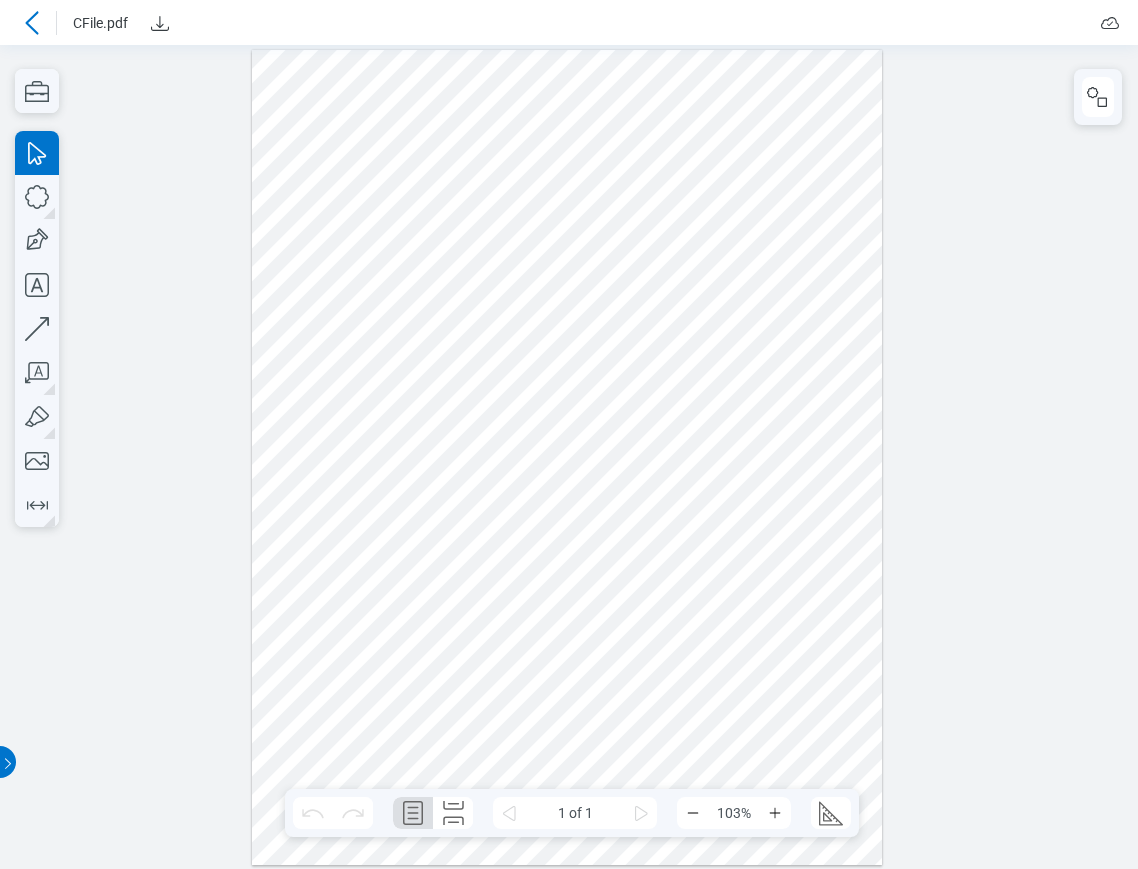 click 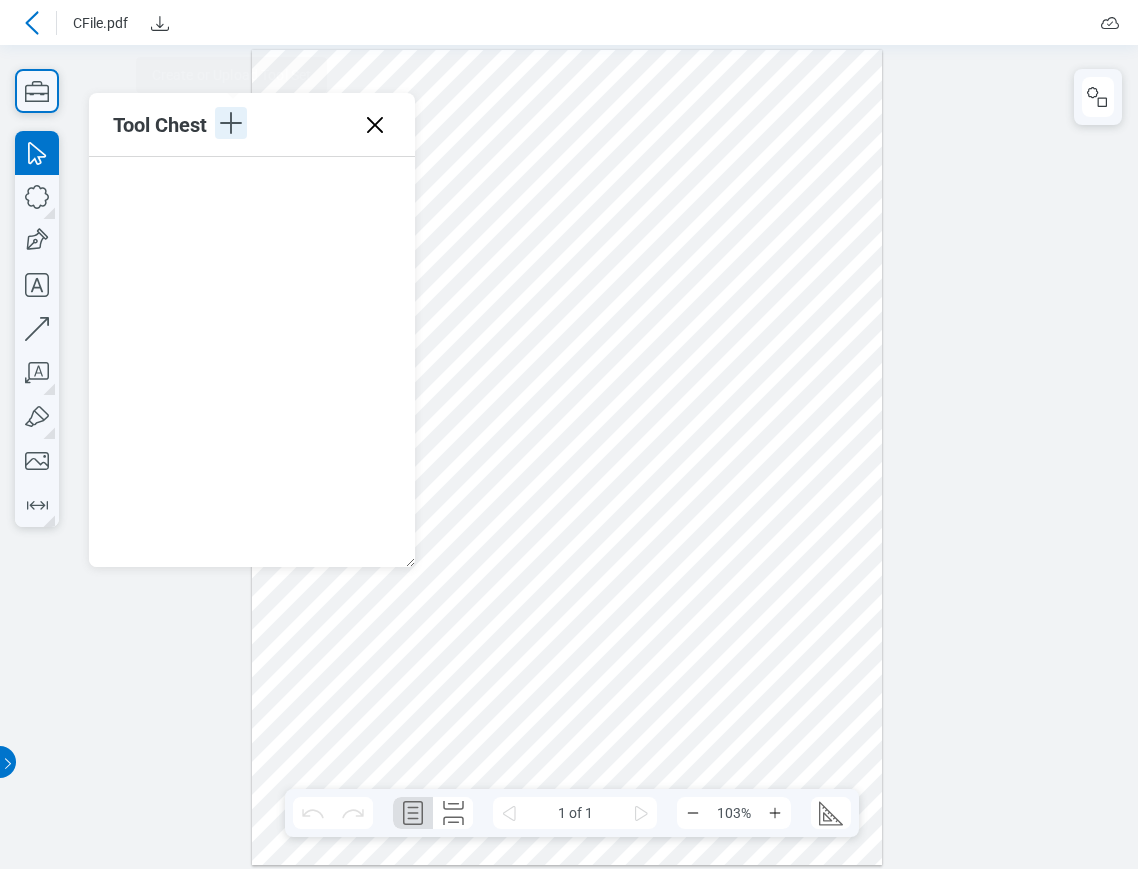 click 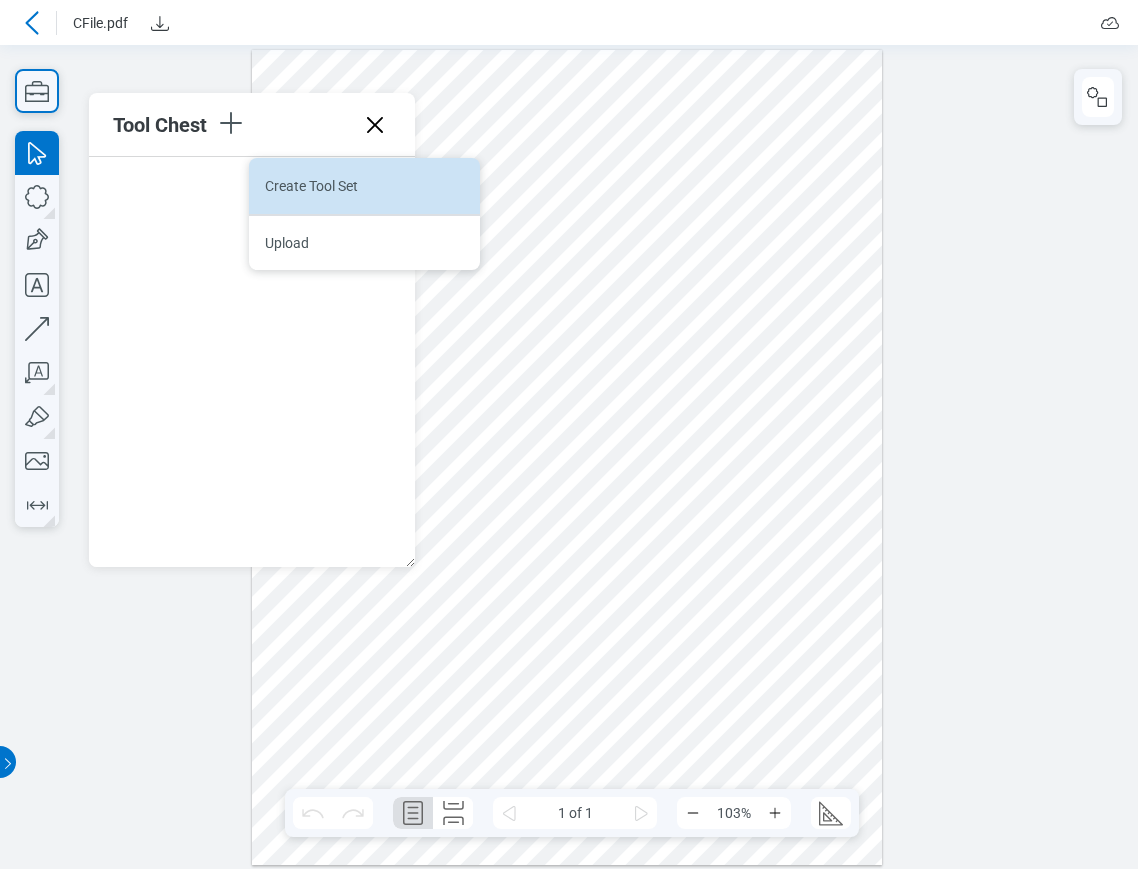 click on "Create Tool Set" at bounding box center [364, 186] 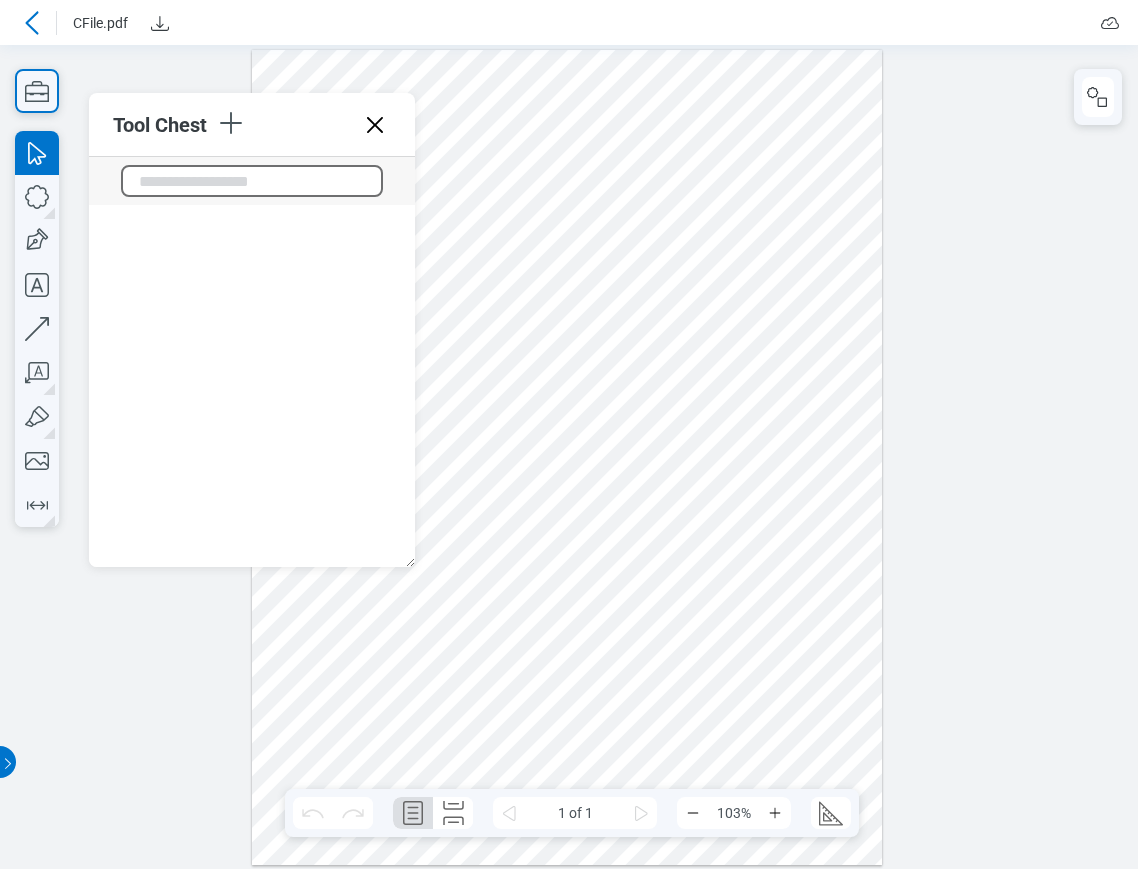 click at bounding box center [252, 181] 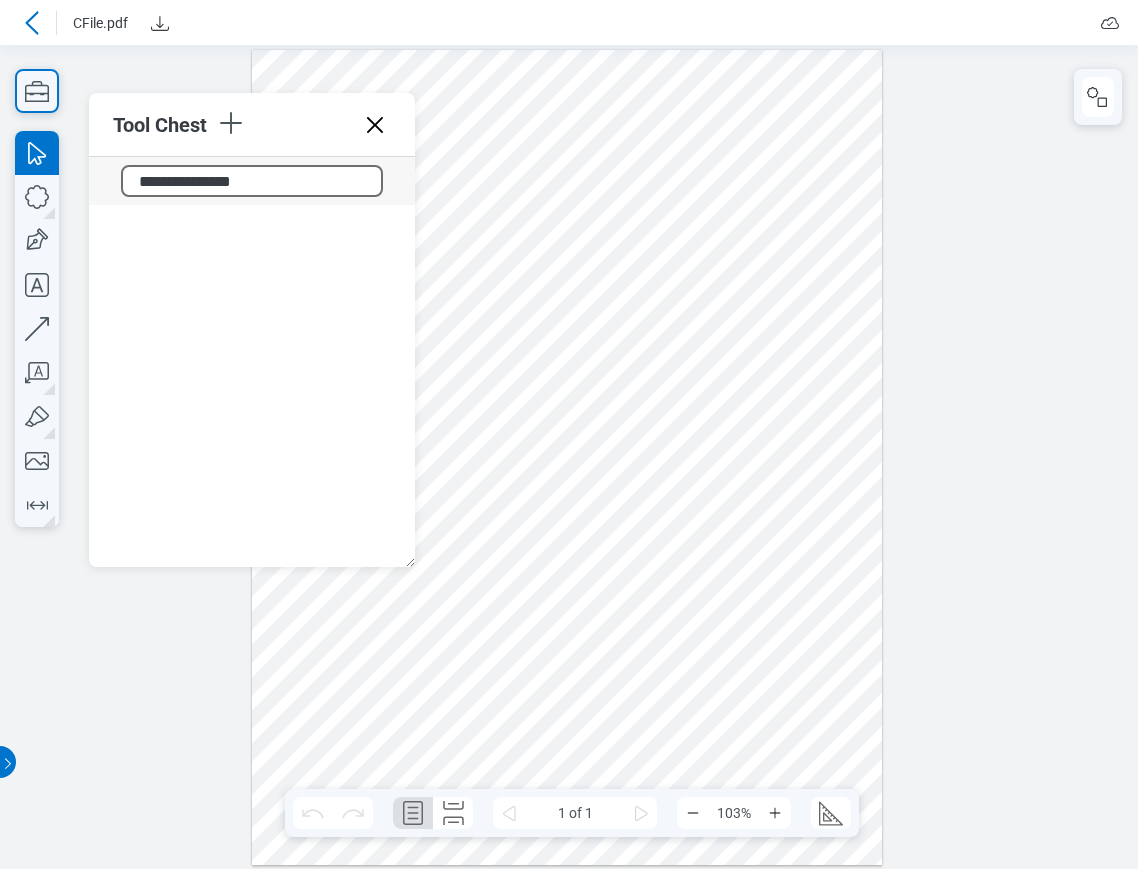 type on "**********" 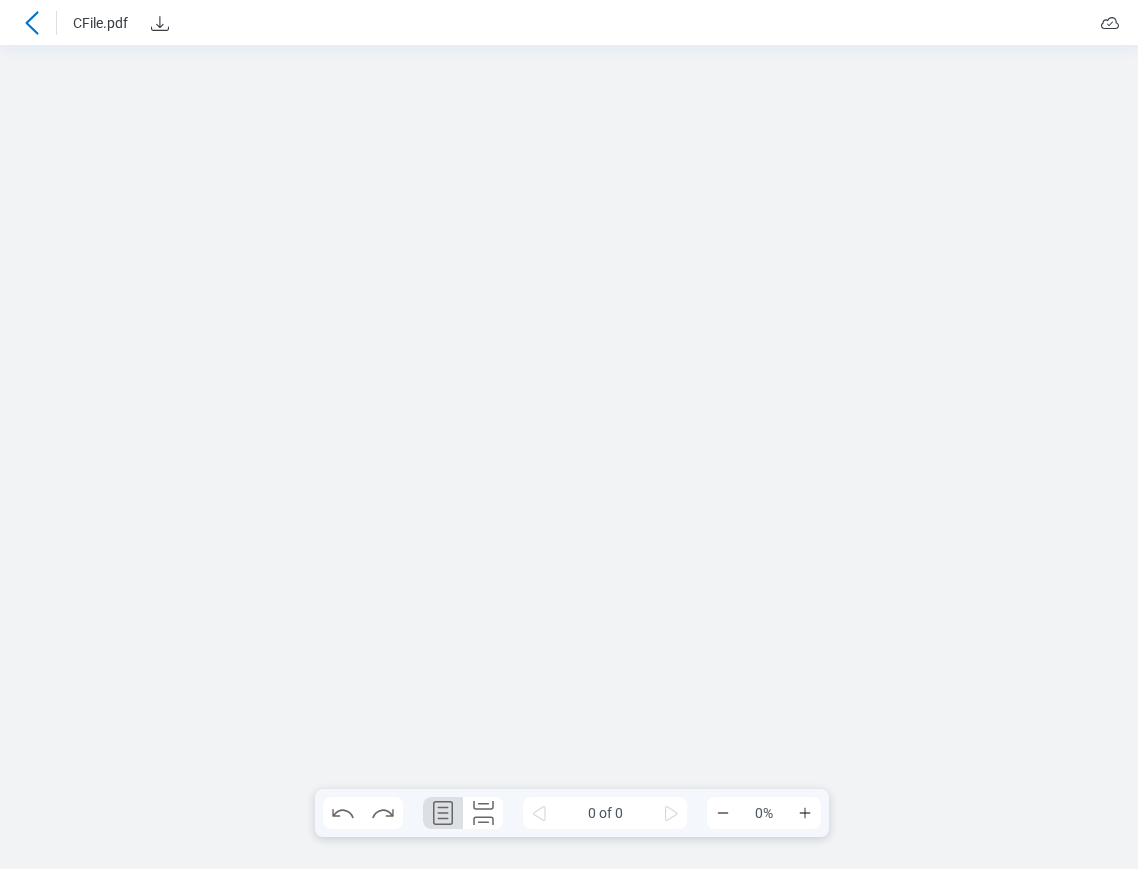 scroll, scrollTop: 0, scrollLeft: 0, axis: both 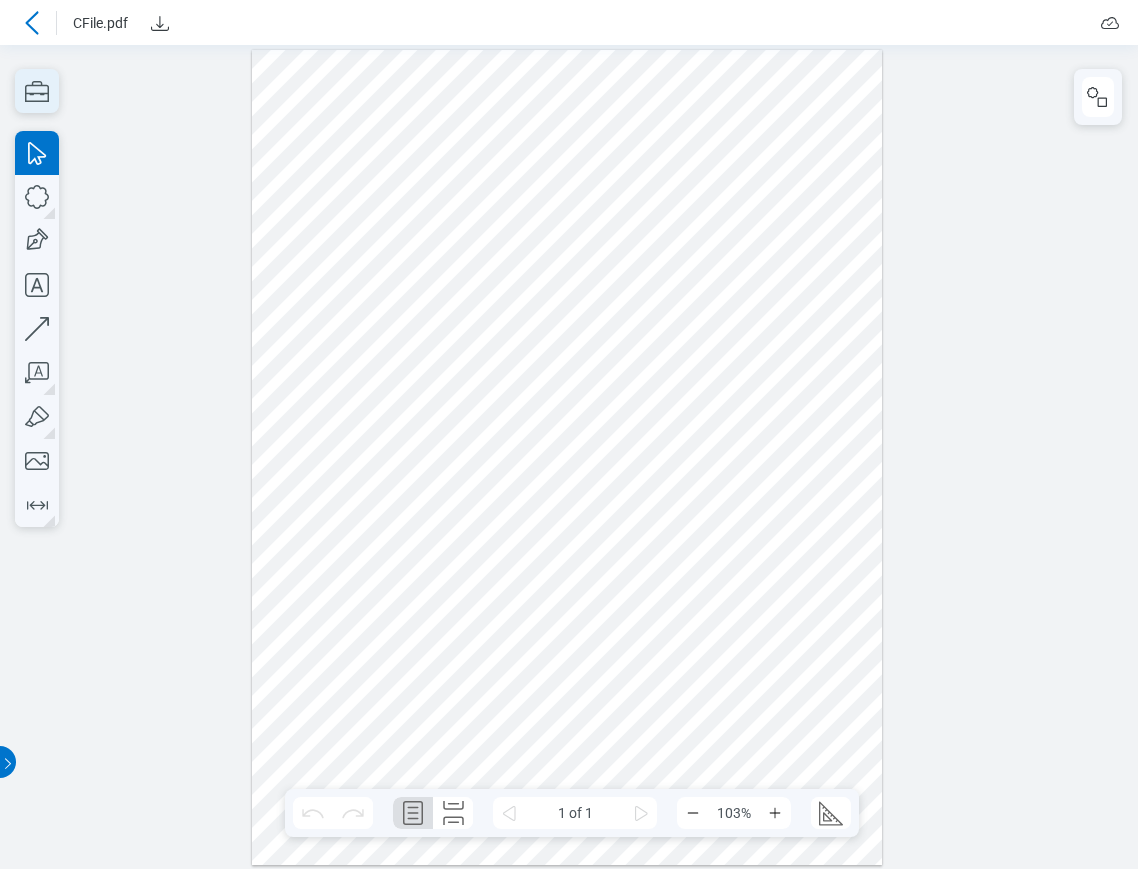 click 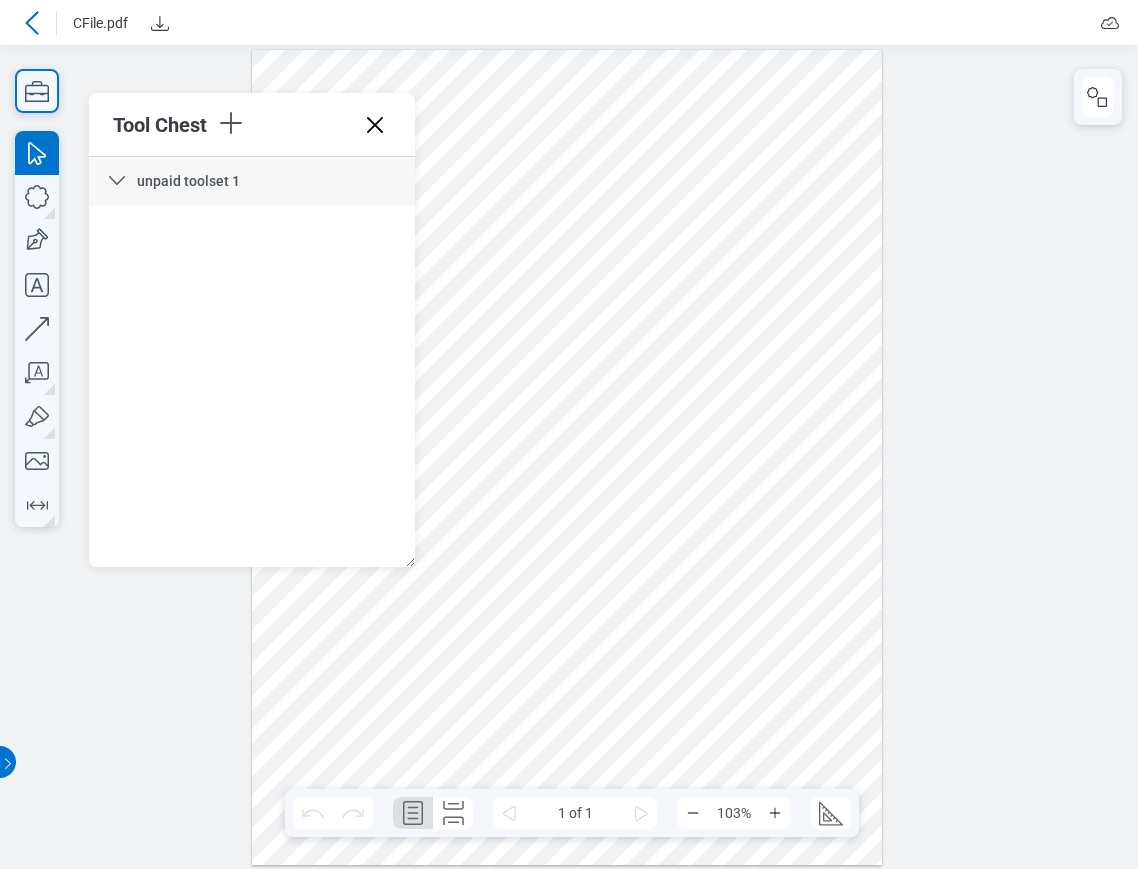 type 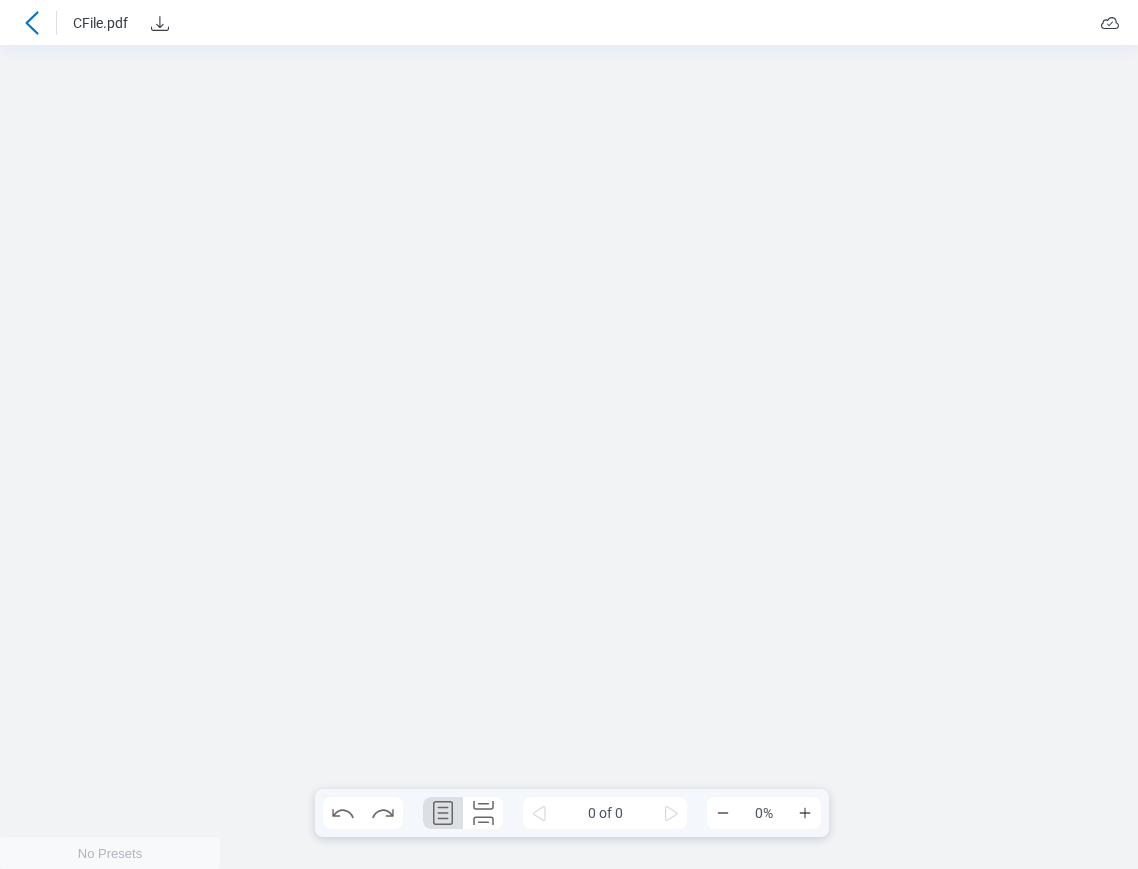 scroll, scrollTop: 0, scrollLeft: 0, axis: both 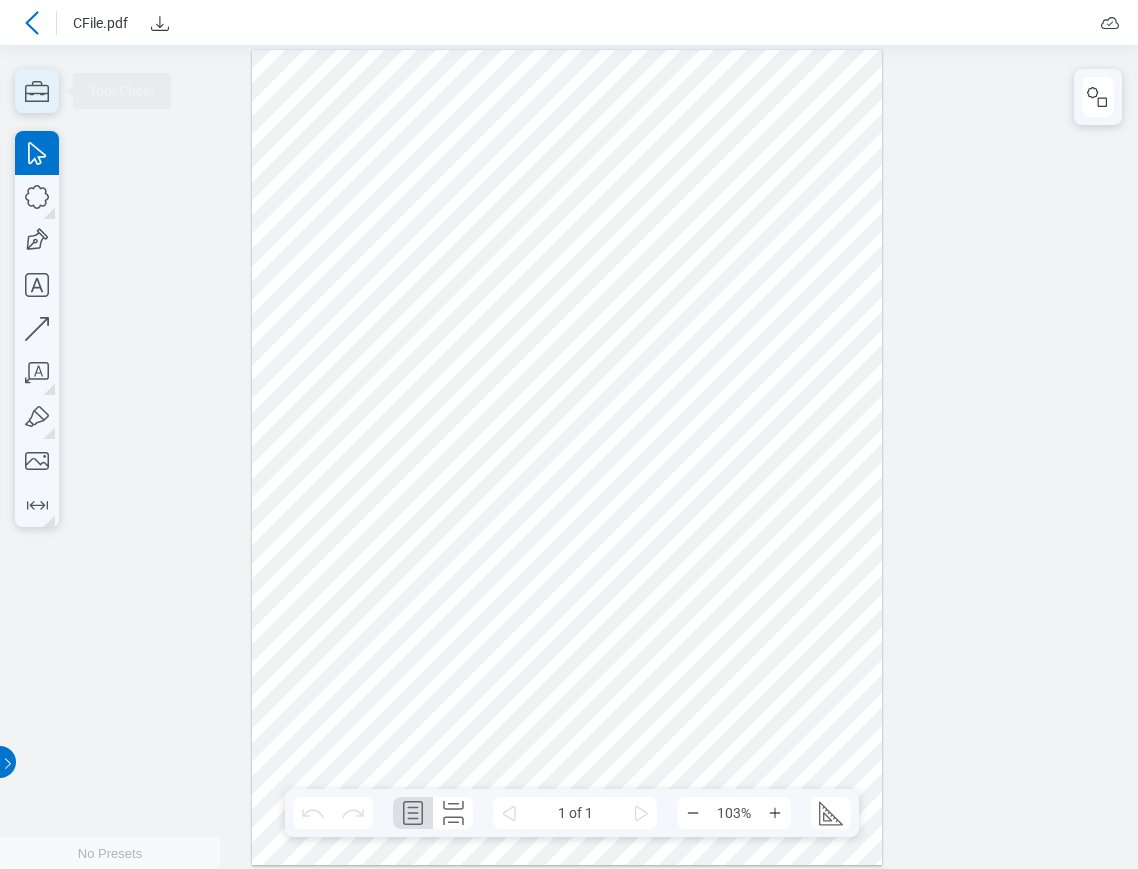 click 